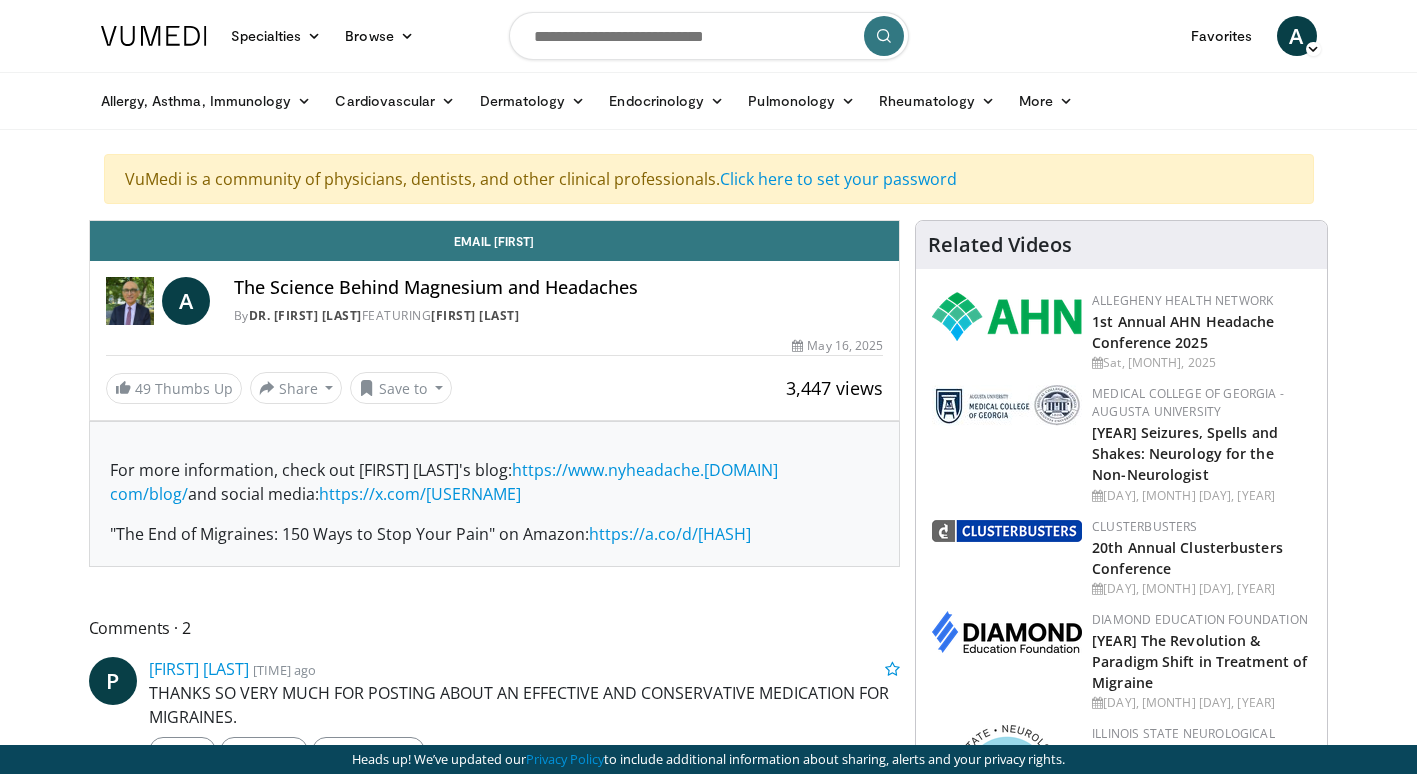scroll, scrollTop: 0, scrollLeft: 0, axis: both 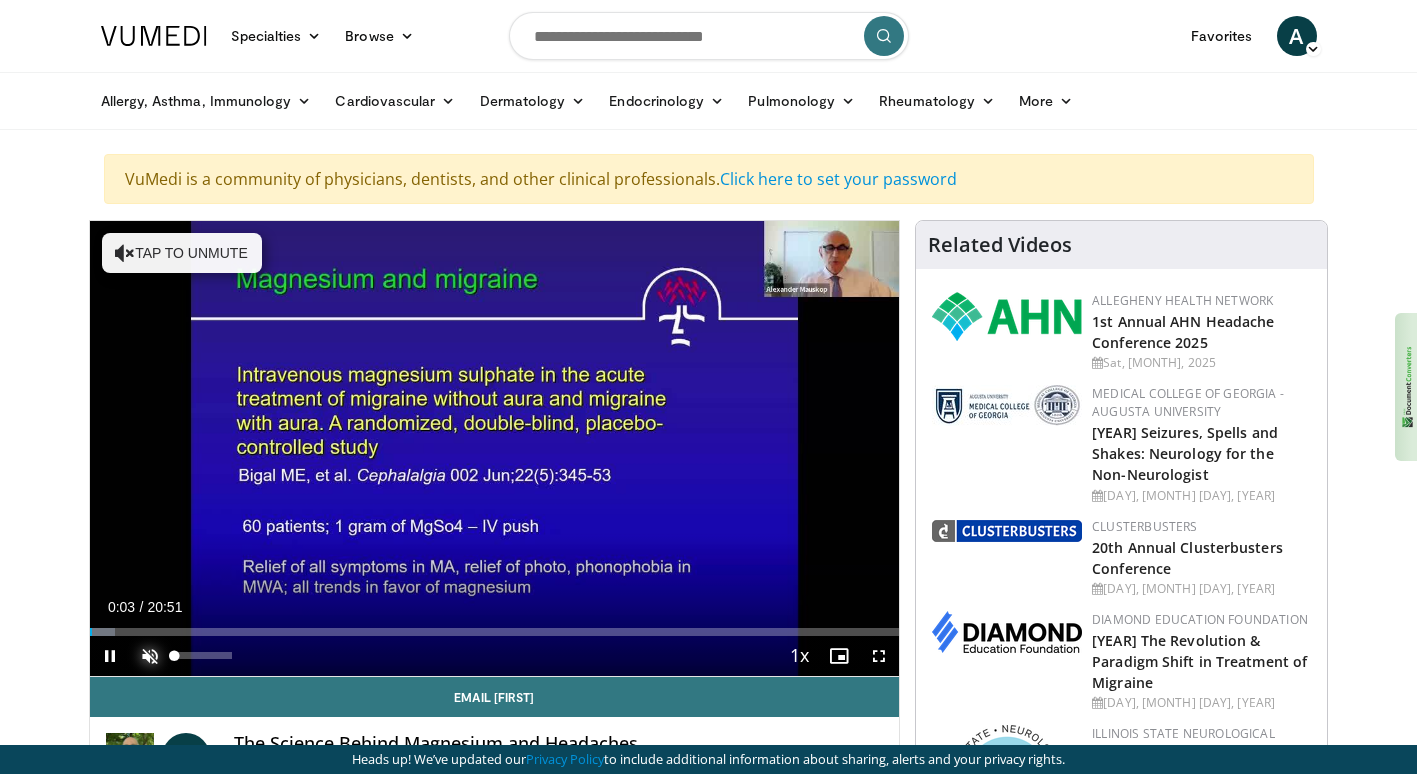 click at bounding box center (150, 656) 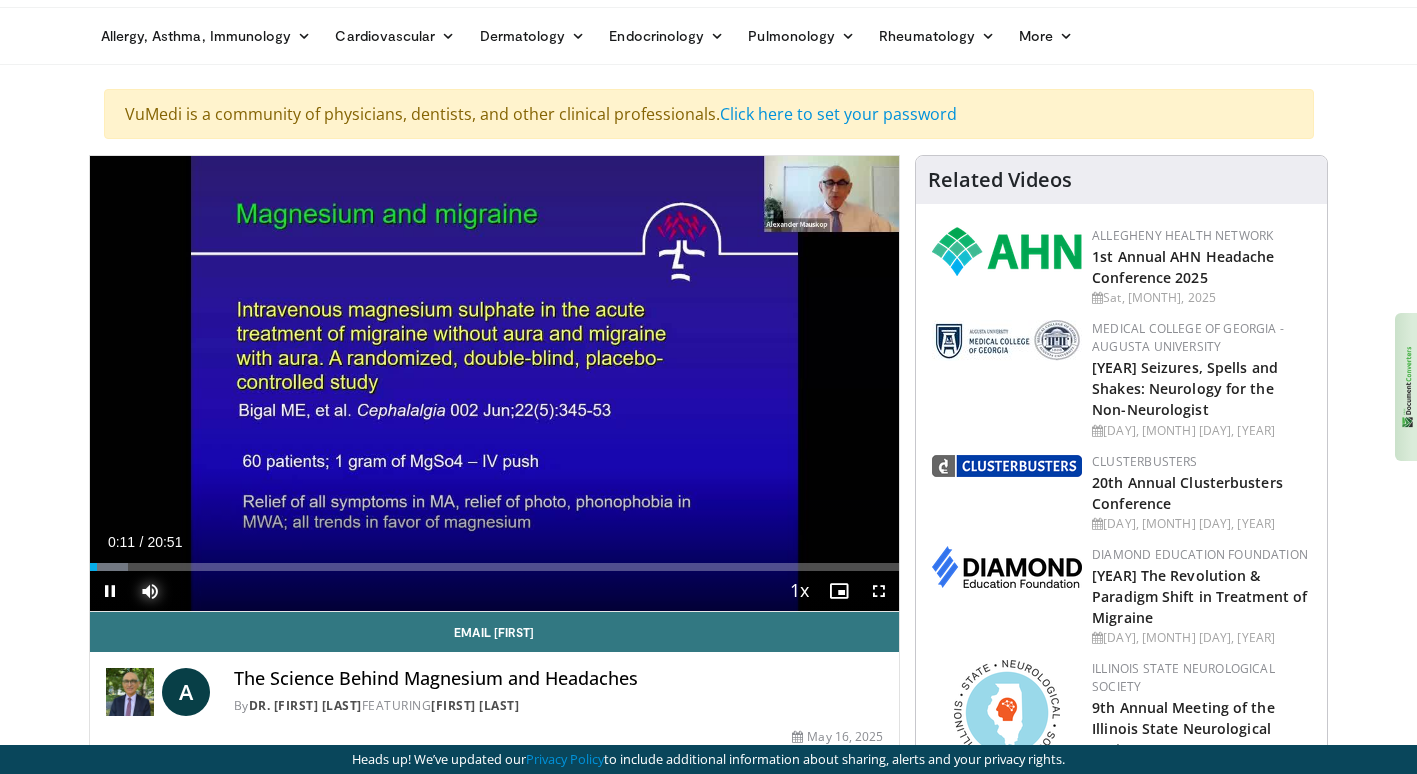 scroll, scrollTop: 100, scrollLeft: 0, axis: vertical 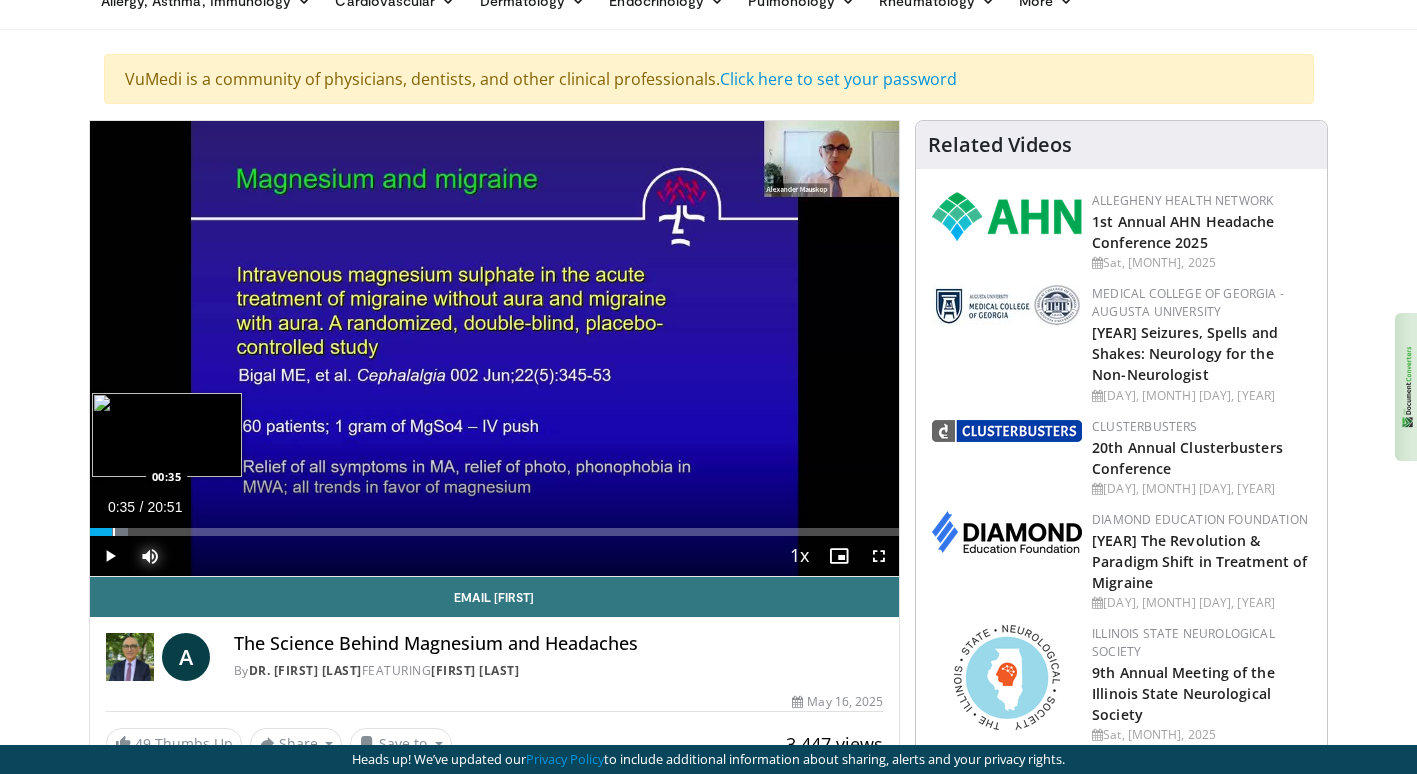 click at bounding box center (114, 532) 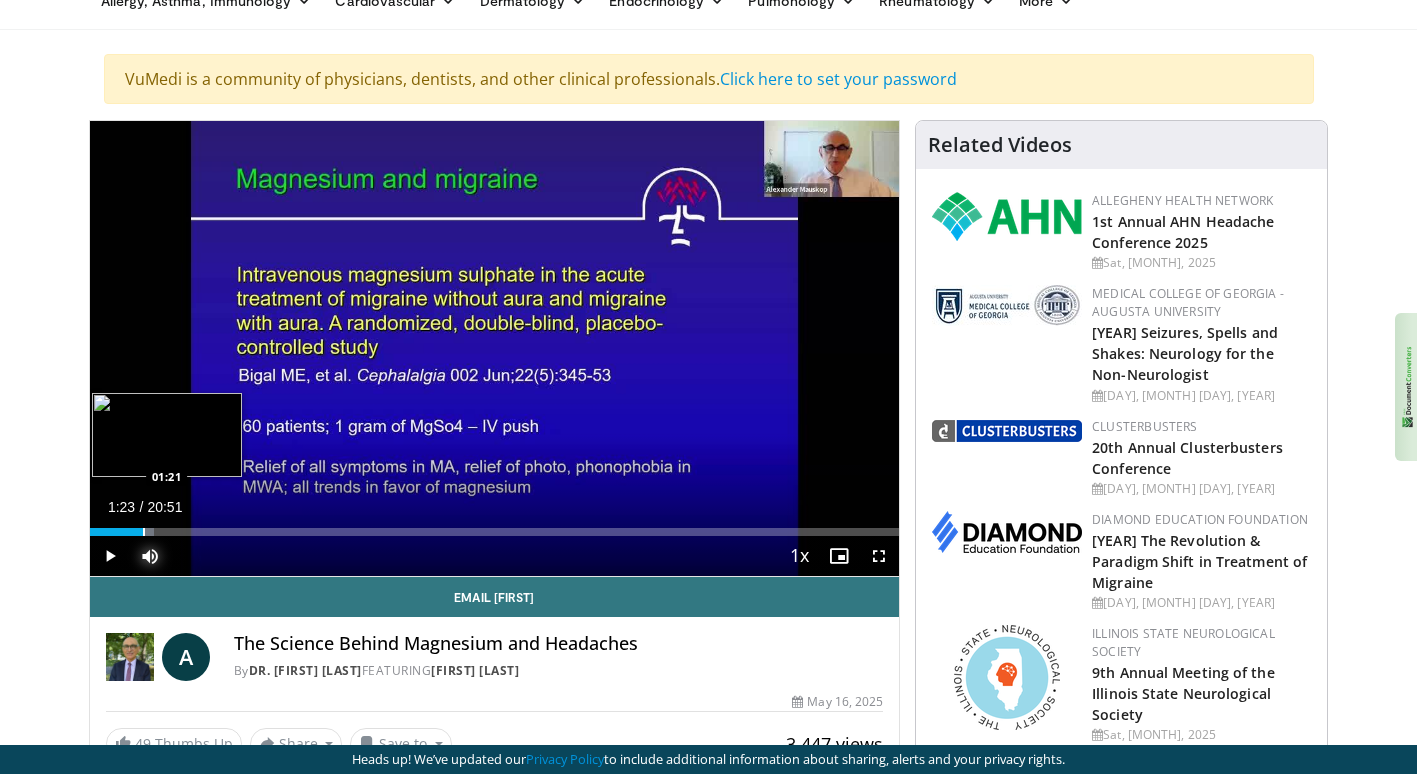 click at bounding box center (144, 532) 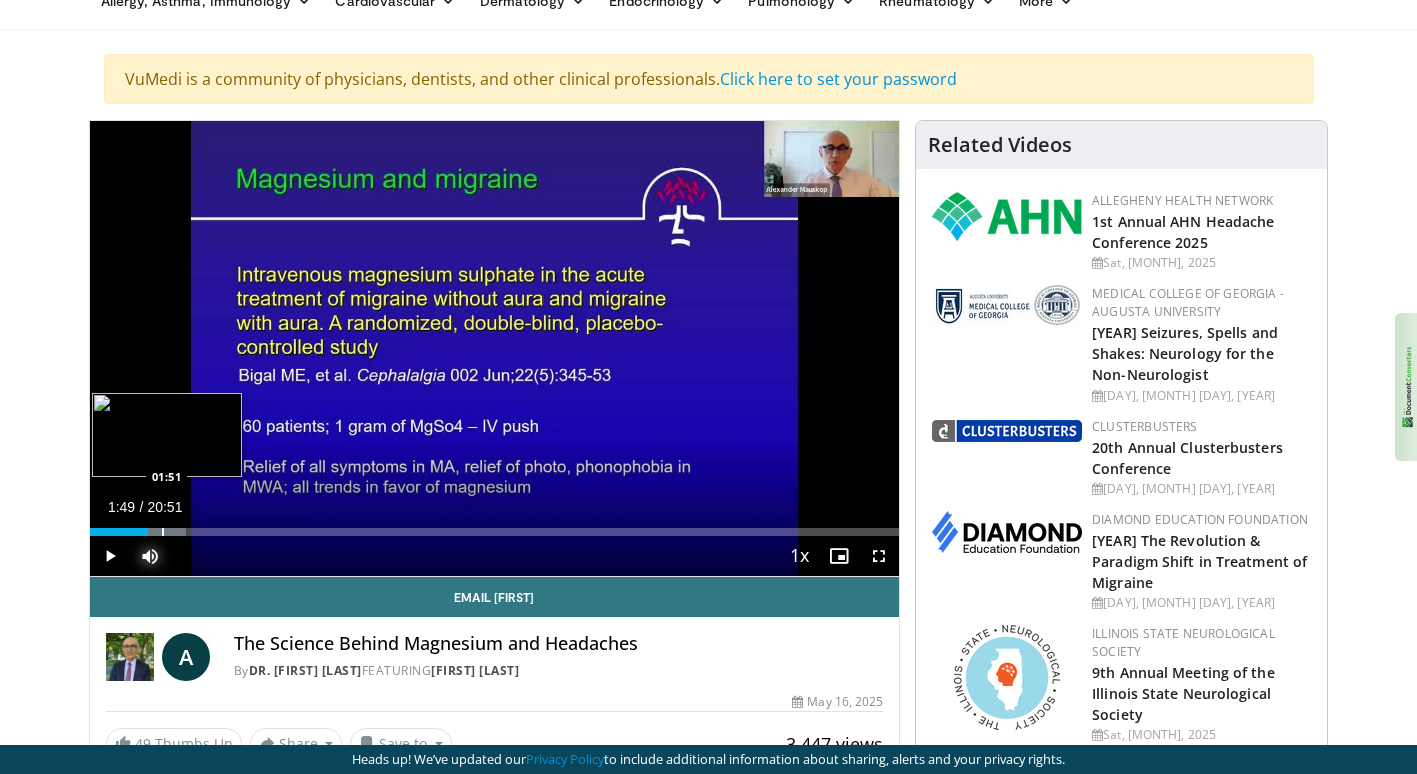 click at bounding box center [163, 532] 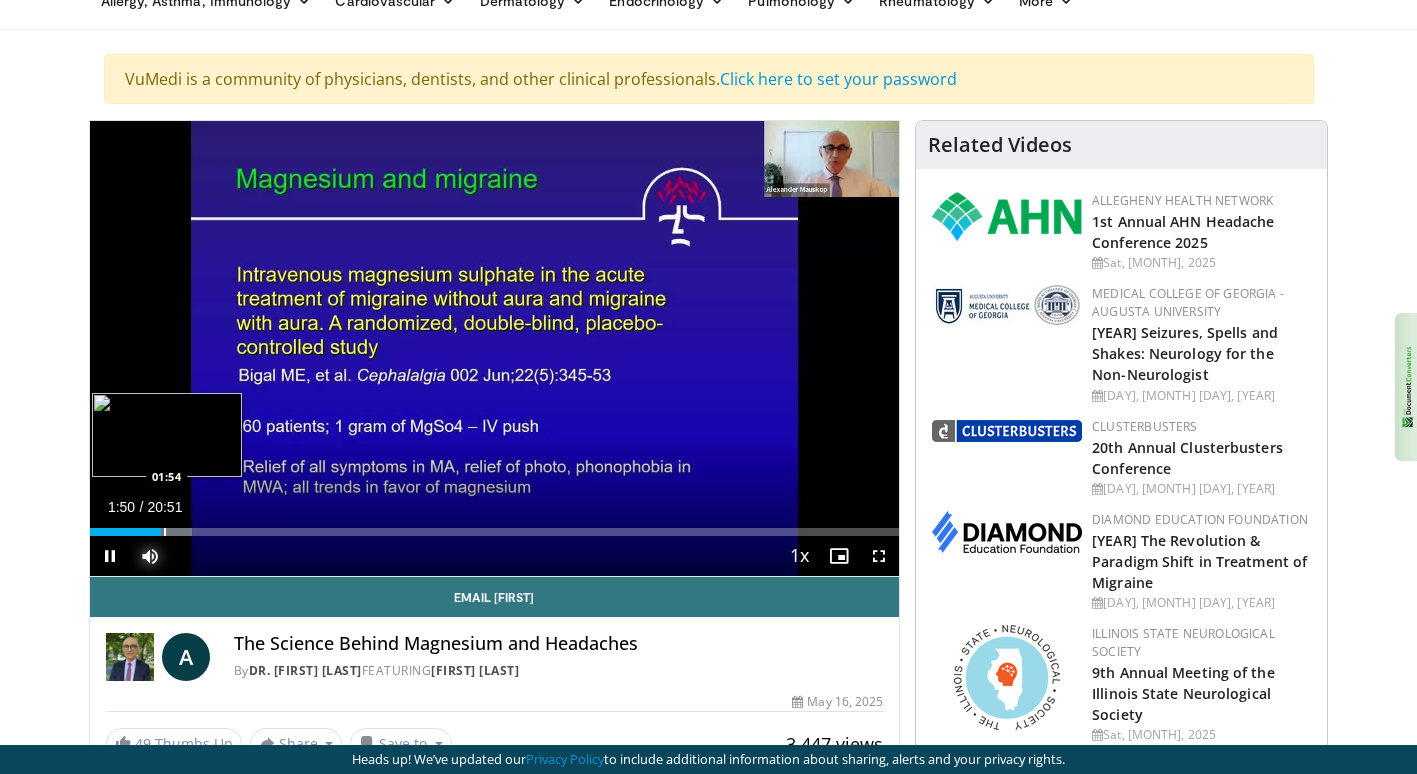 click at bounding box center [165, 532] 